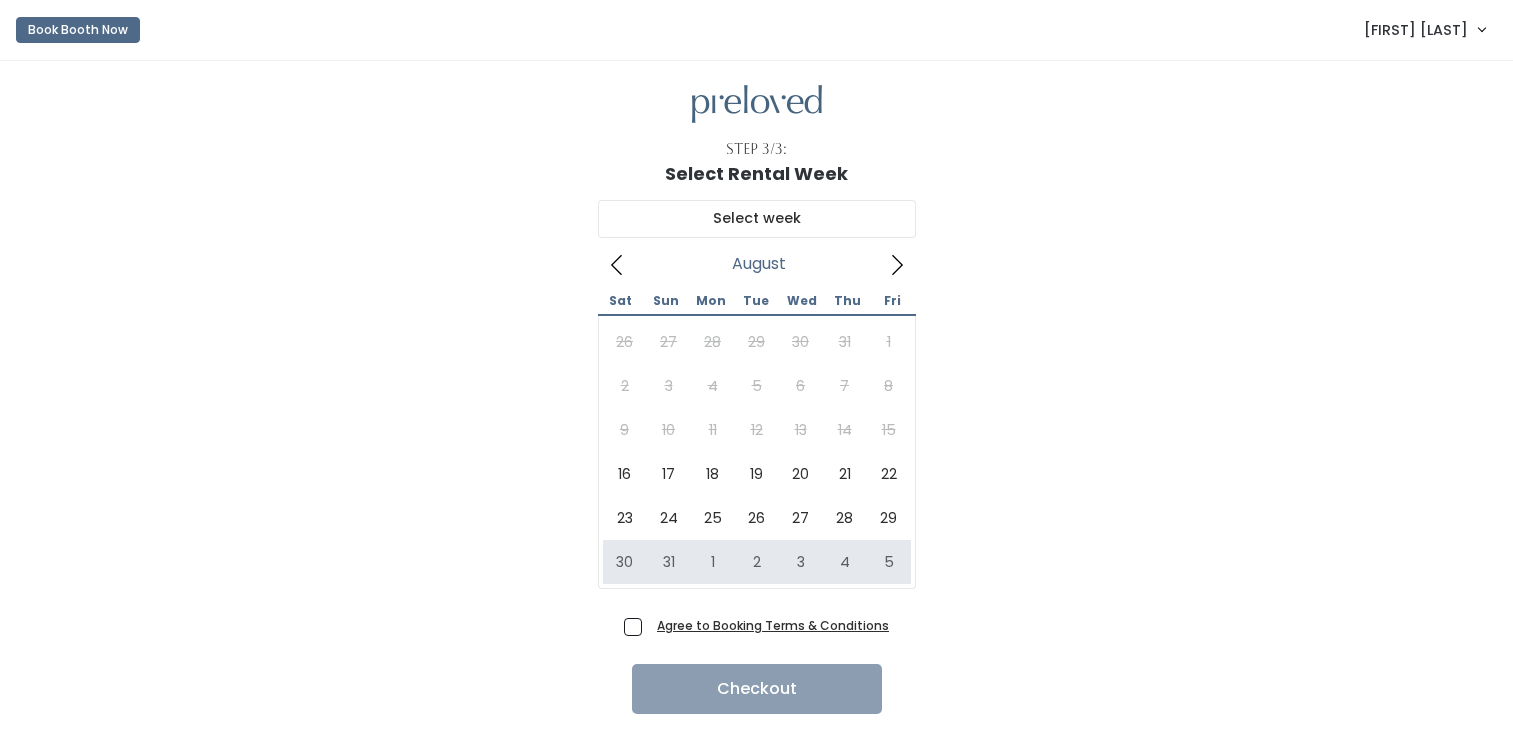scroll, scrollTop: 0, scrollLeft: 0, axis: both 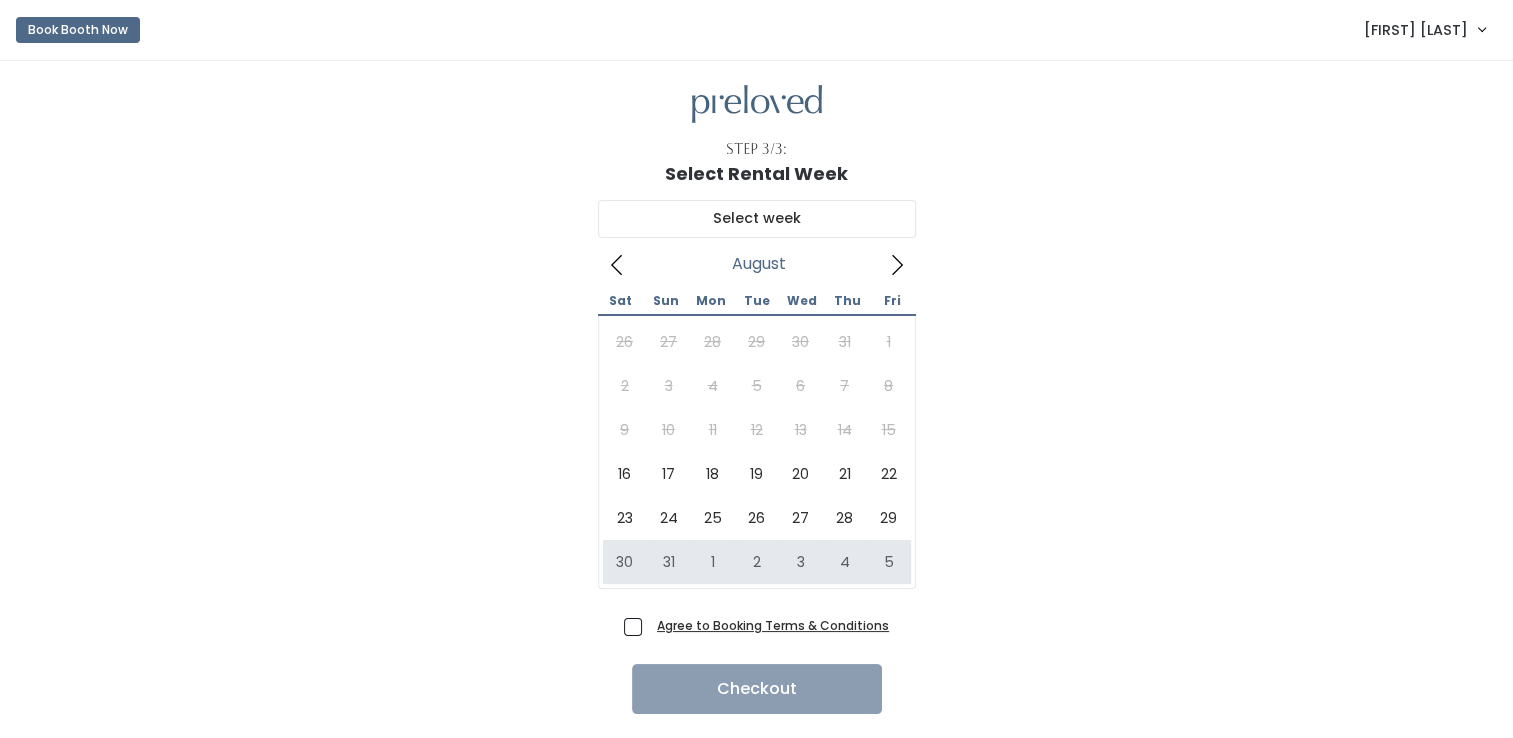 click on "Agree to Booking Terms & Conditions" at bounding box center (769, 625) 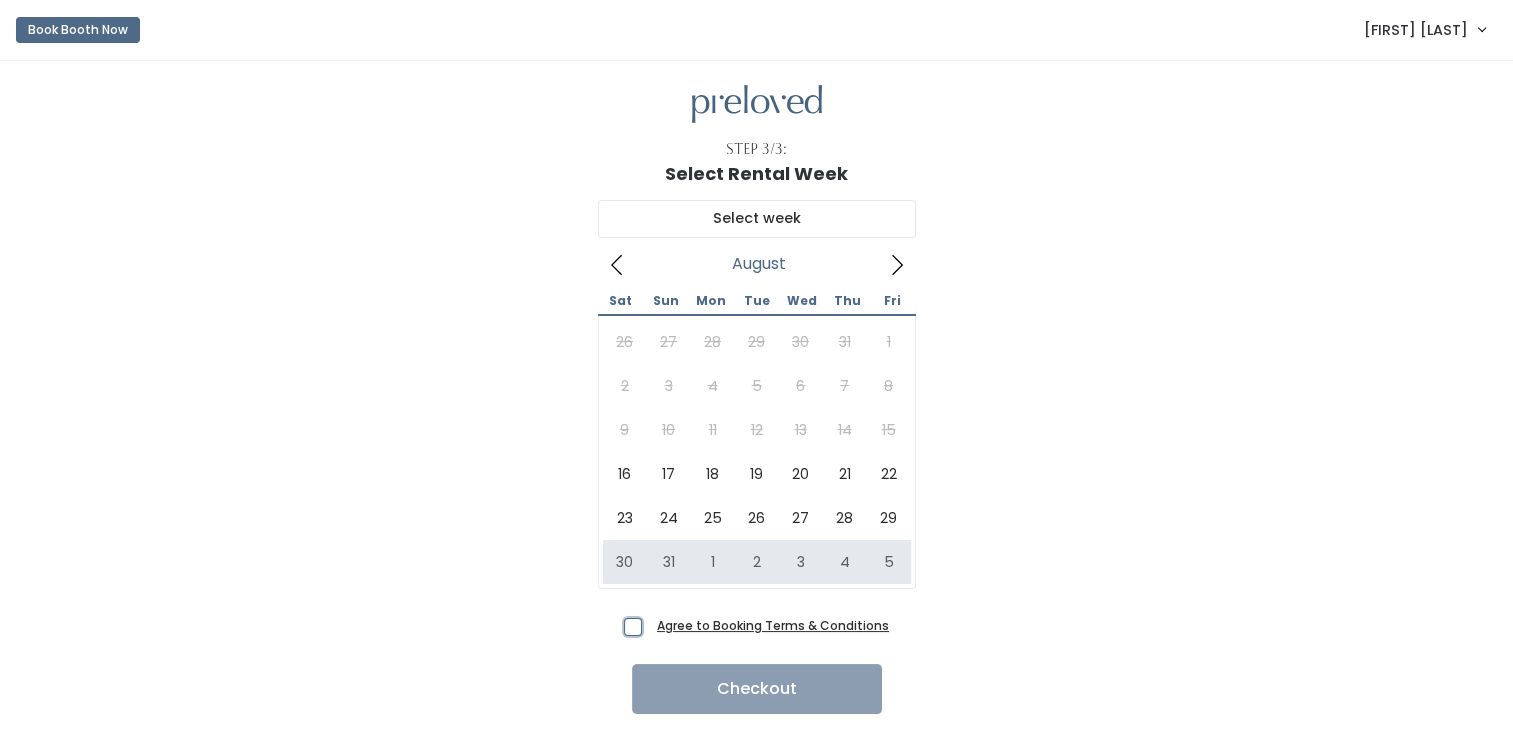 checkbox on "true" 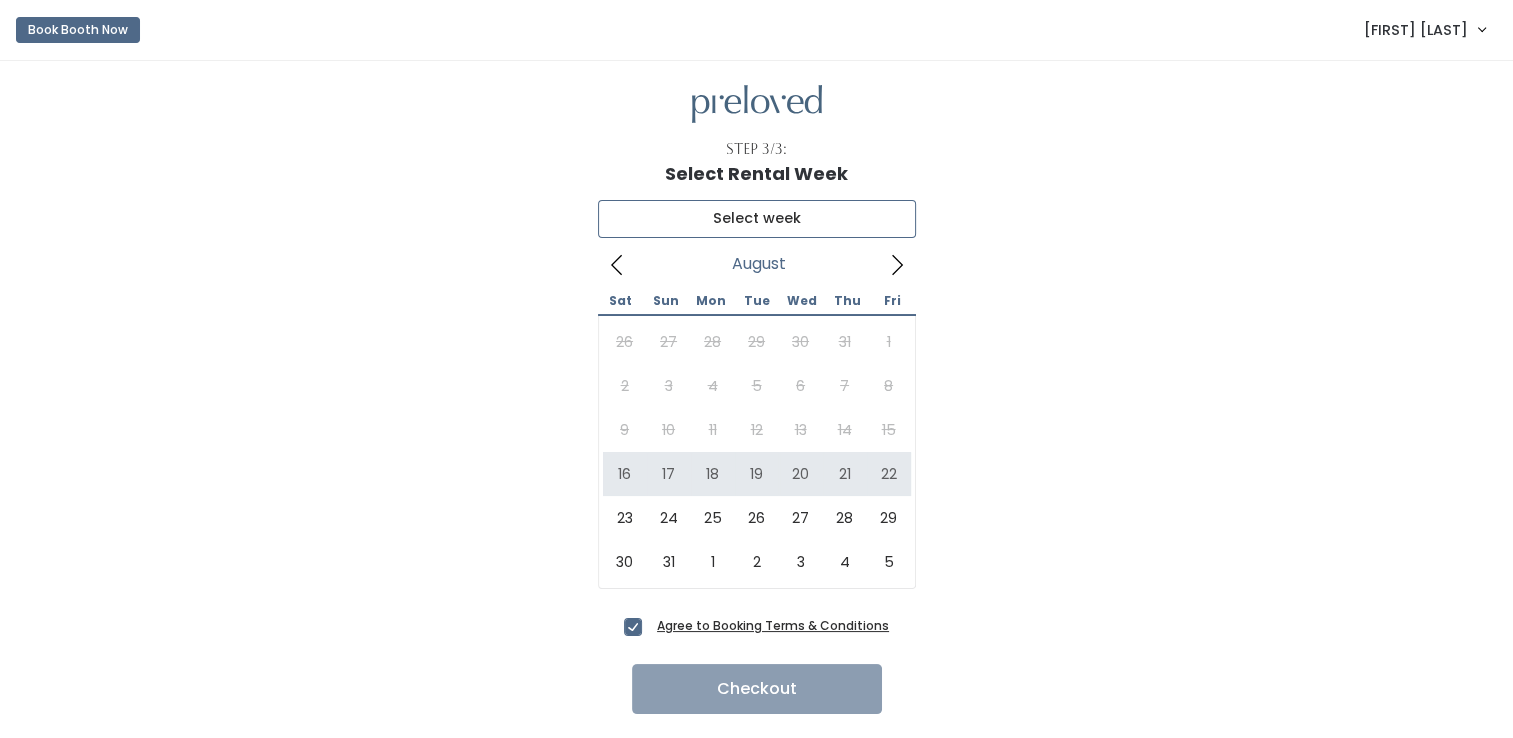 type on "August 16 to August 22" 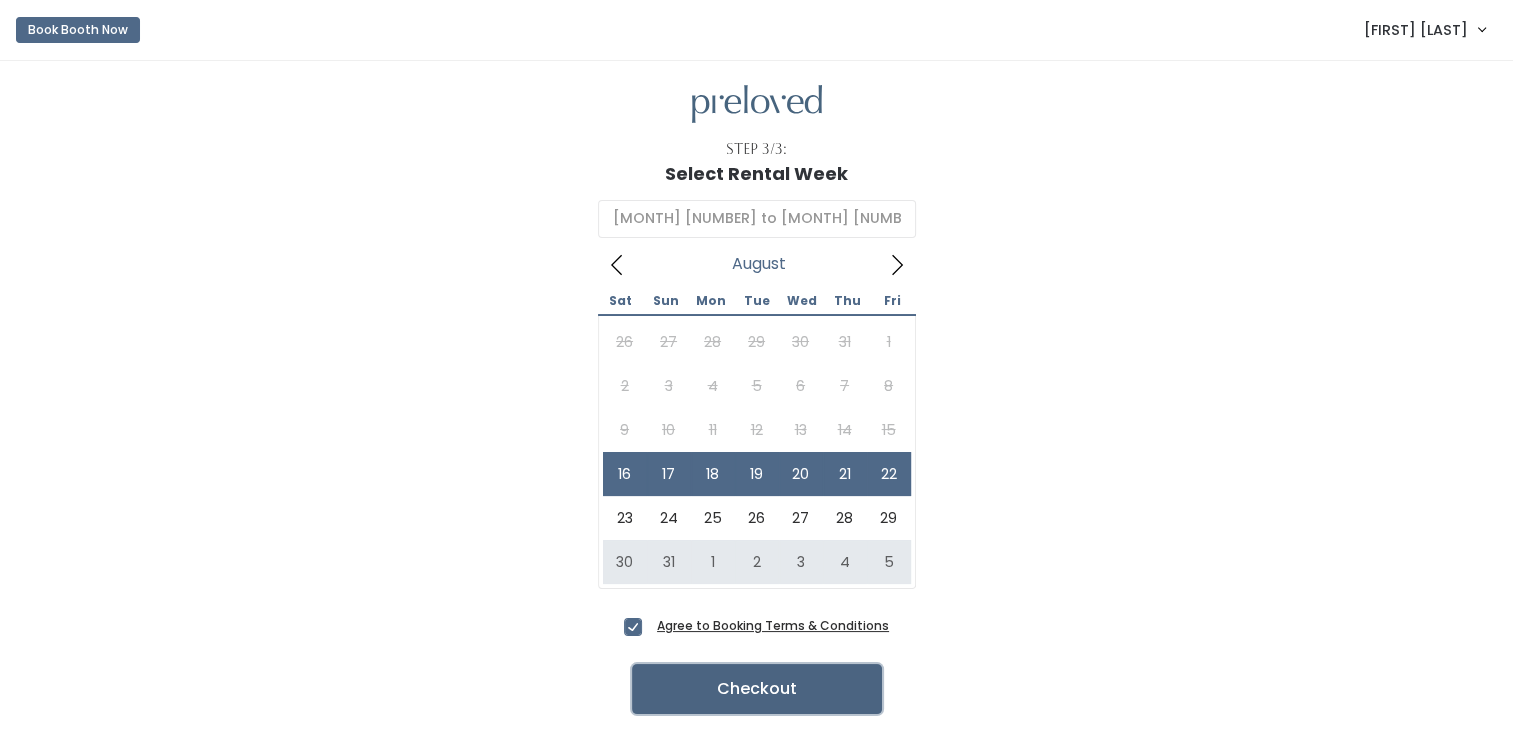 click on "Checkout" at bounding box center [757, 689] 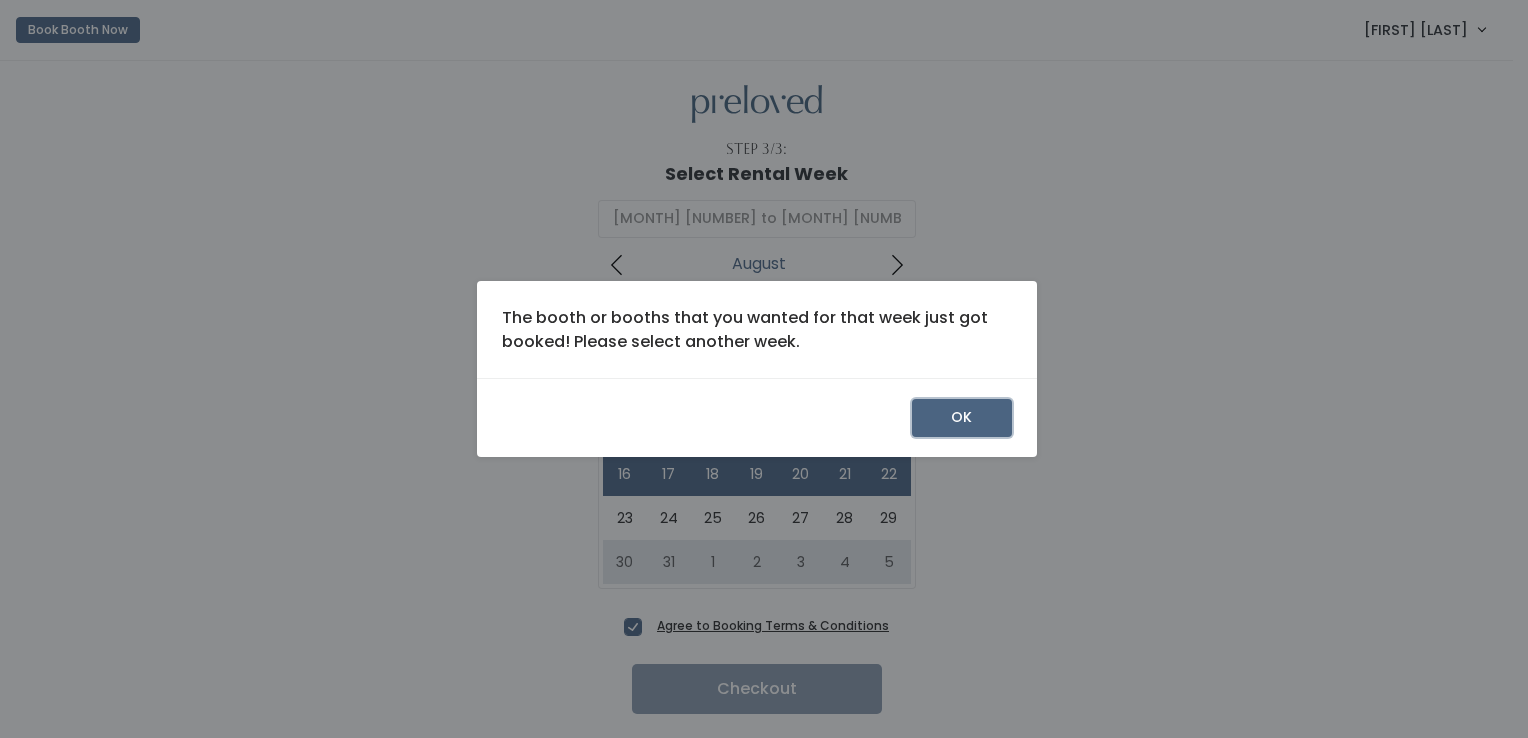 click on "OK" at bounding box center [962, 418] 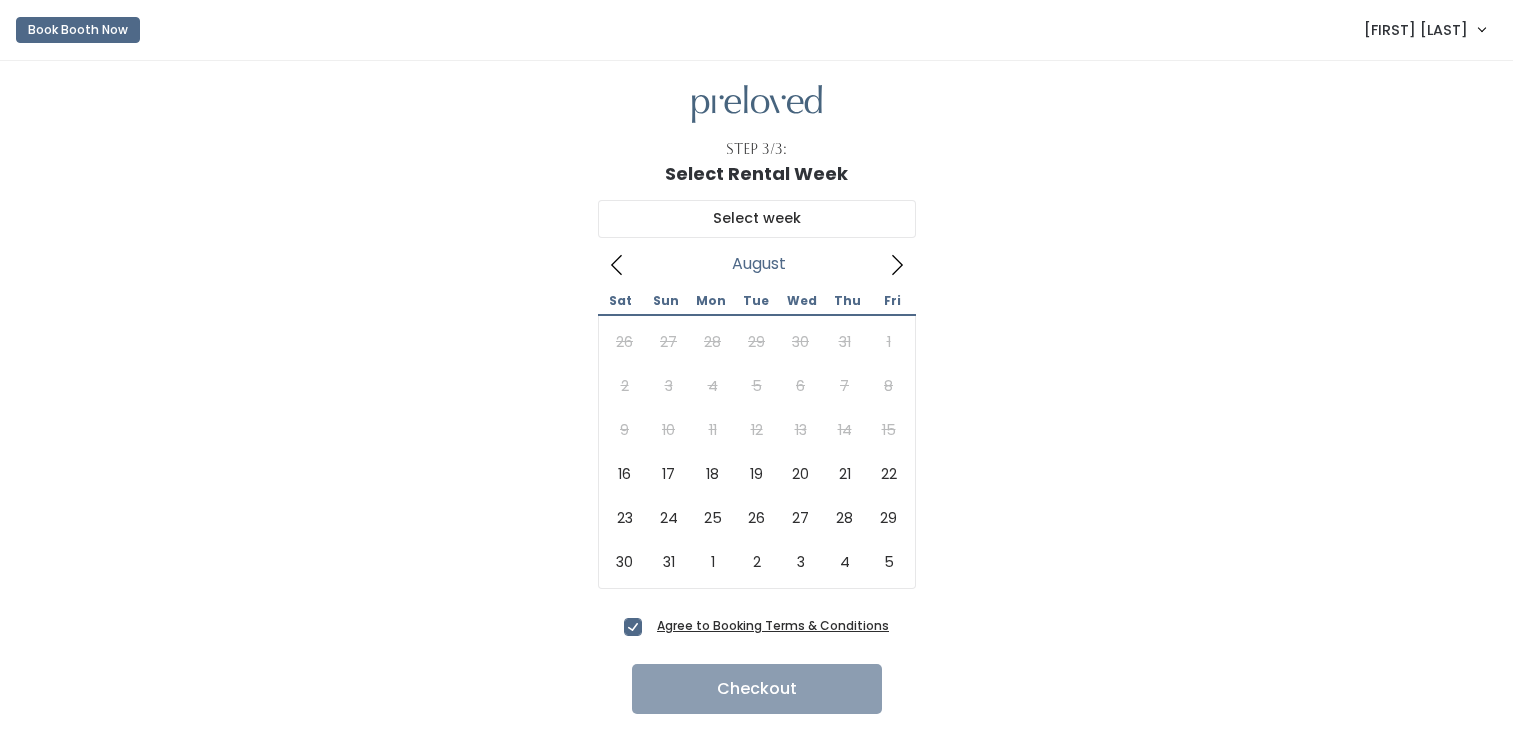 scroll, scrollTop: 0, scrollLeft: 0, axis: both 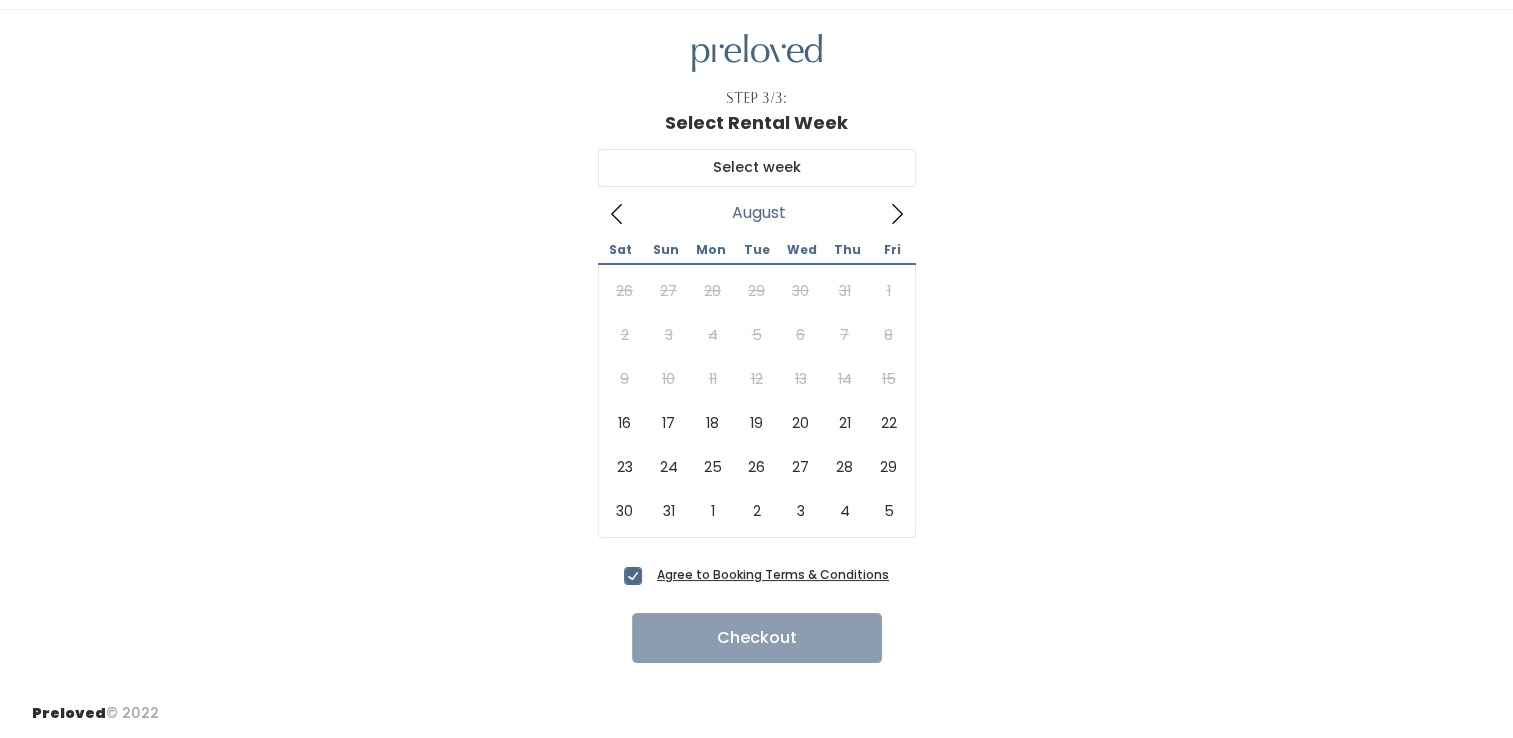 click on "August  2025
Sat Sun Mon Tue Wed Thu Fri
26 27 28 29 30 31 1 2 3 4 5 6 7 8 9 10 11 12 13 14 15 16 17 18 19 20 21 22 23 24 25 26 27 28 29 30 31 1 2 3 4 5" at bounding box center [756, 346] 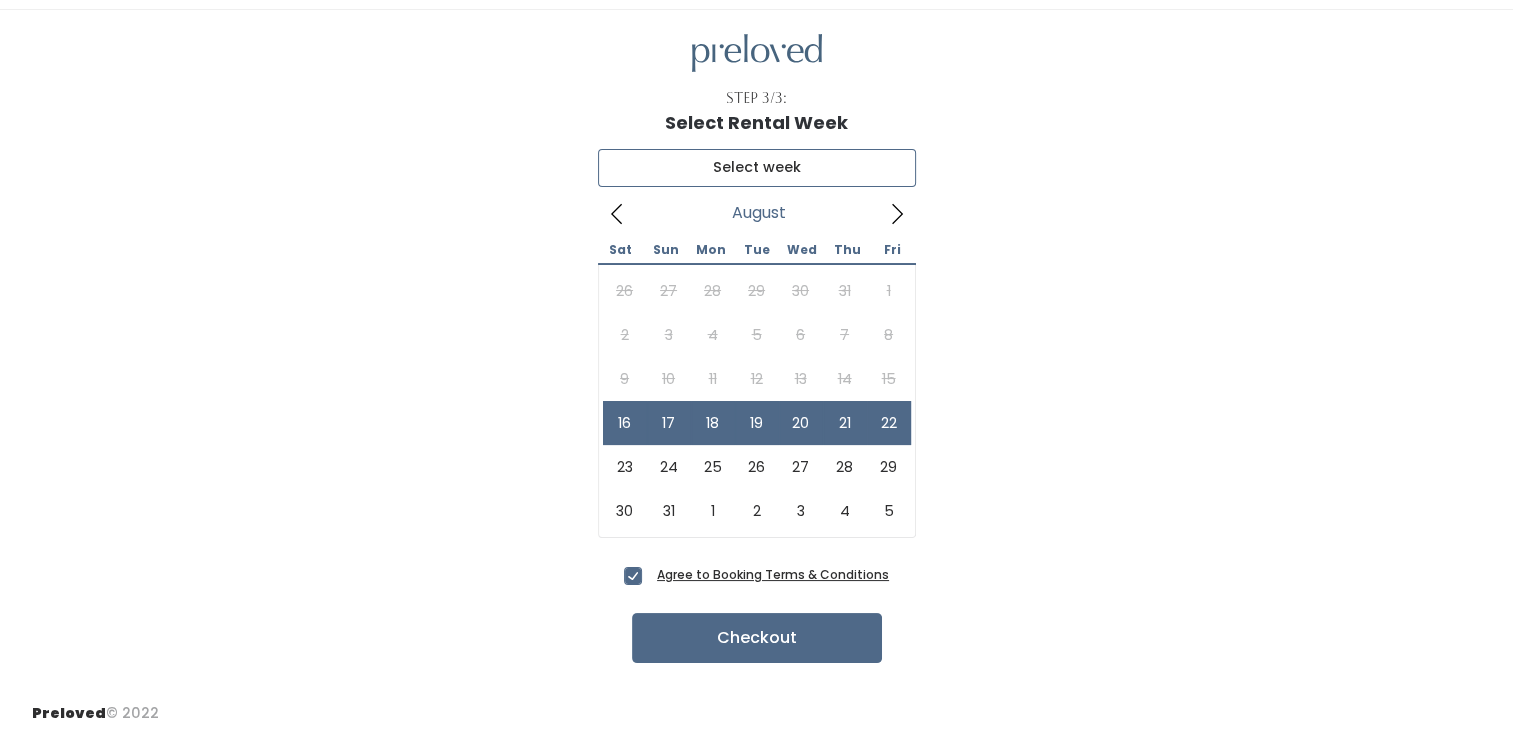 type on "[MONTH] [NUMBER] to [MONTH] [NUMBER]" 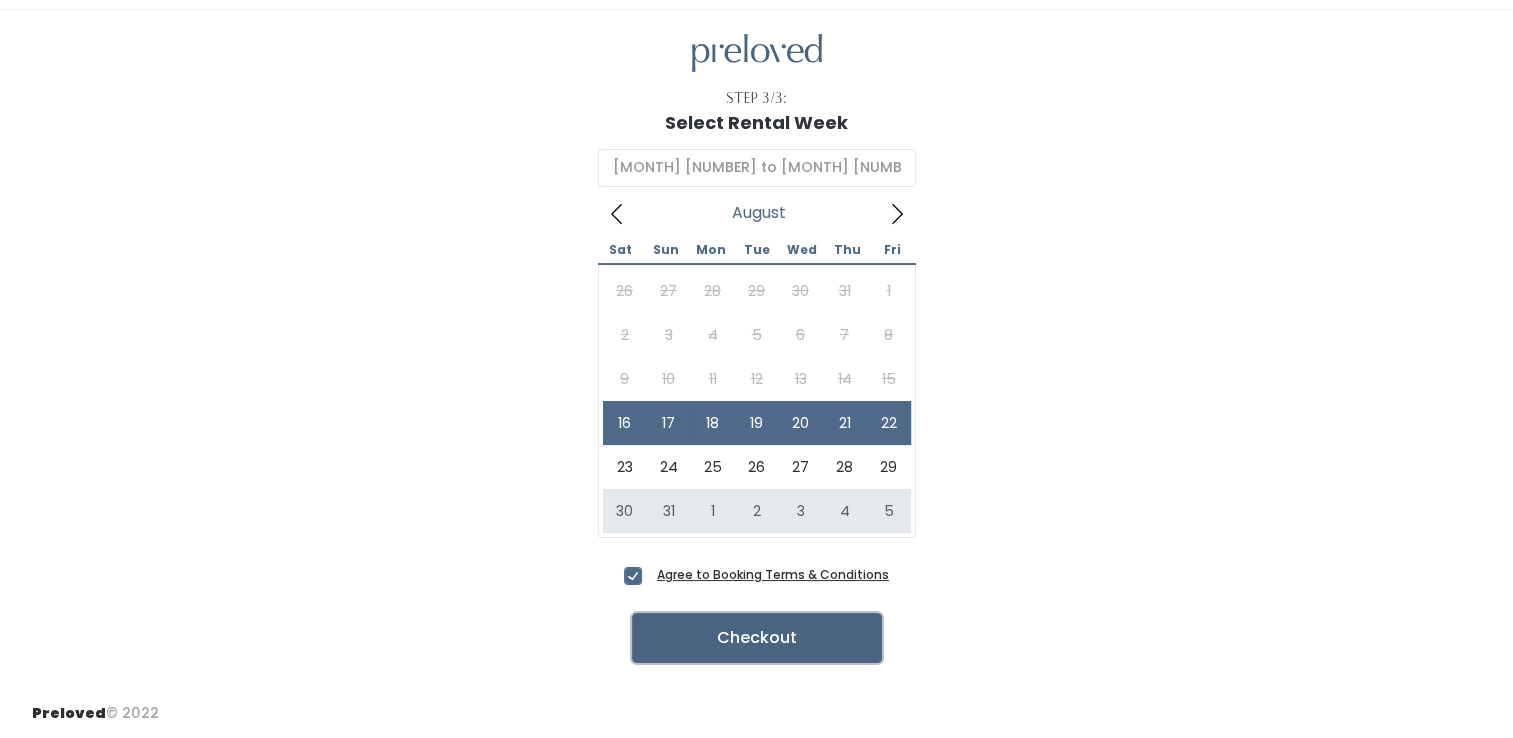 click on "Checkout" at bounding box center [757, 638] 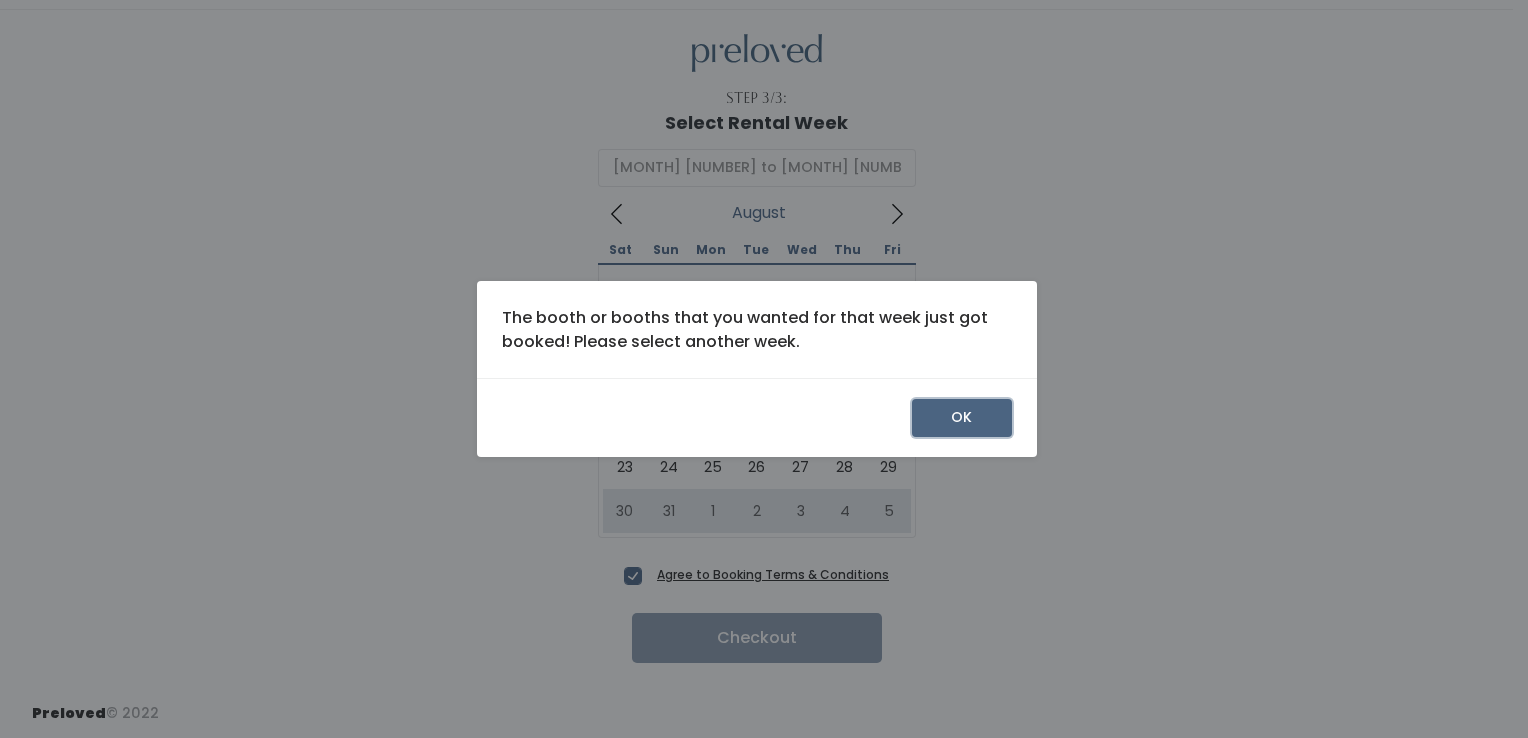click on "OK" at bounding box center (962, 418) 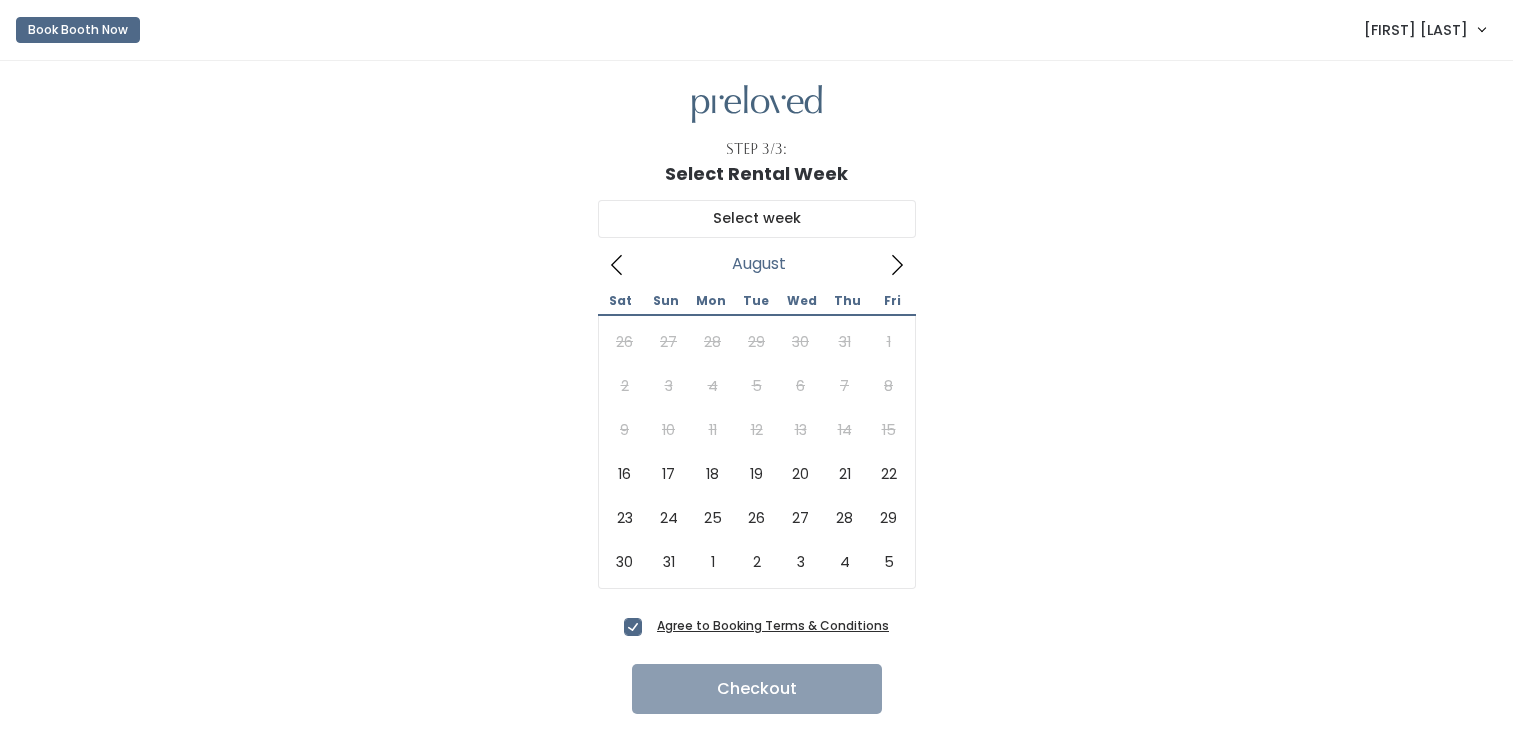 scroll, scrollTop: 51, scrollLeft: 0, axis: vertical 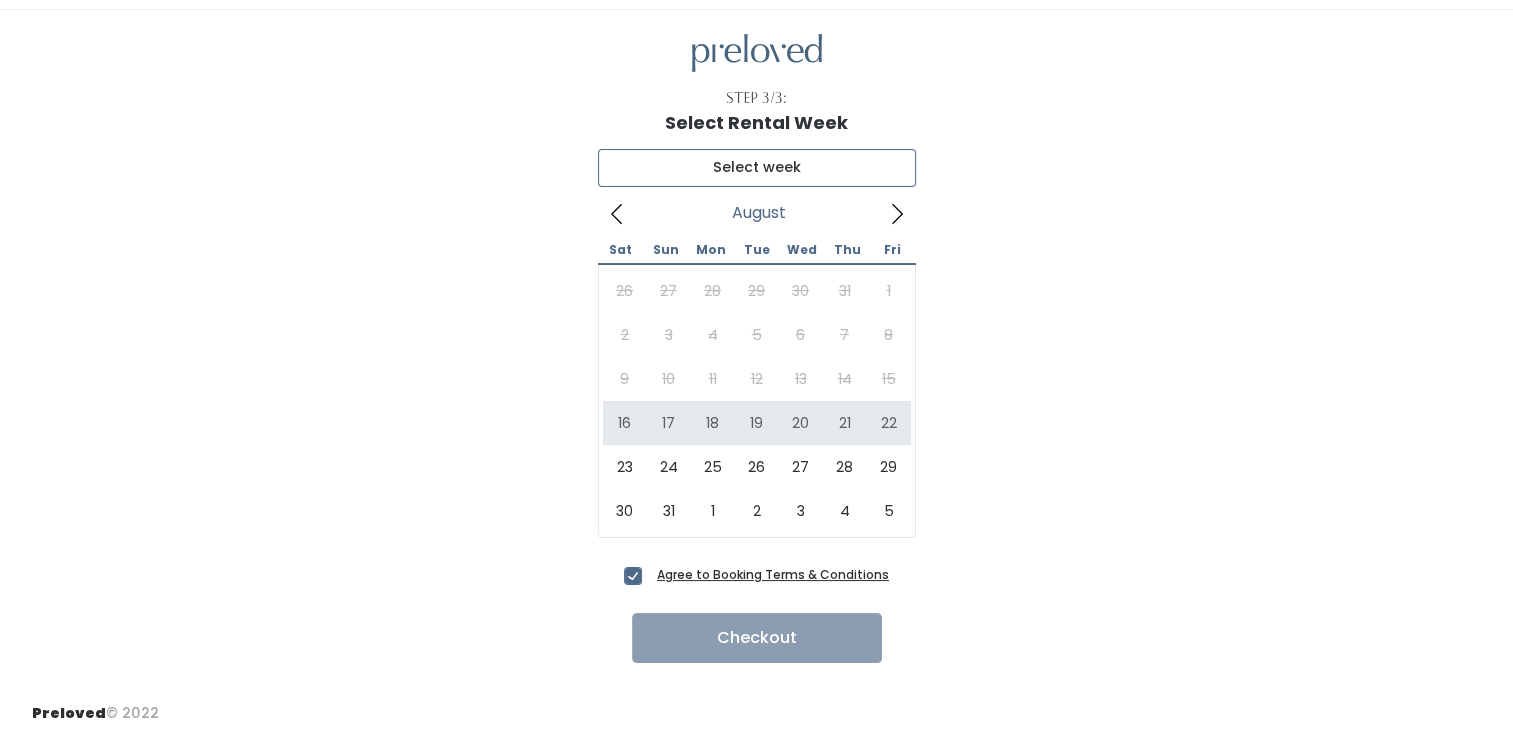 type on "[MONTH] [NUMBER] to [MONTH] [NUMBER]" 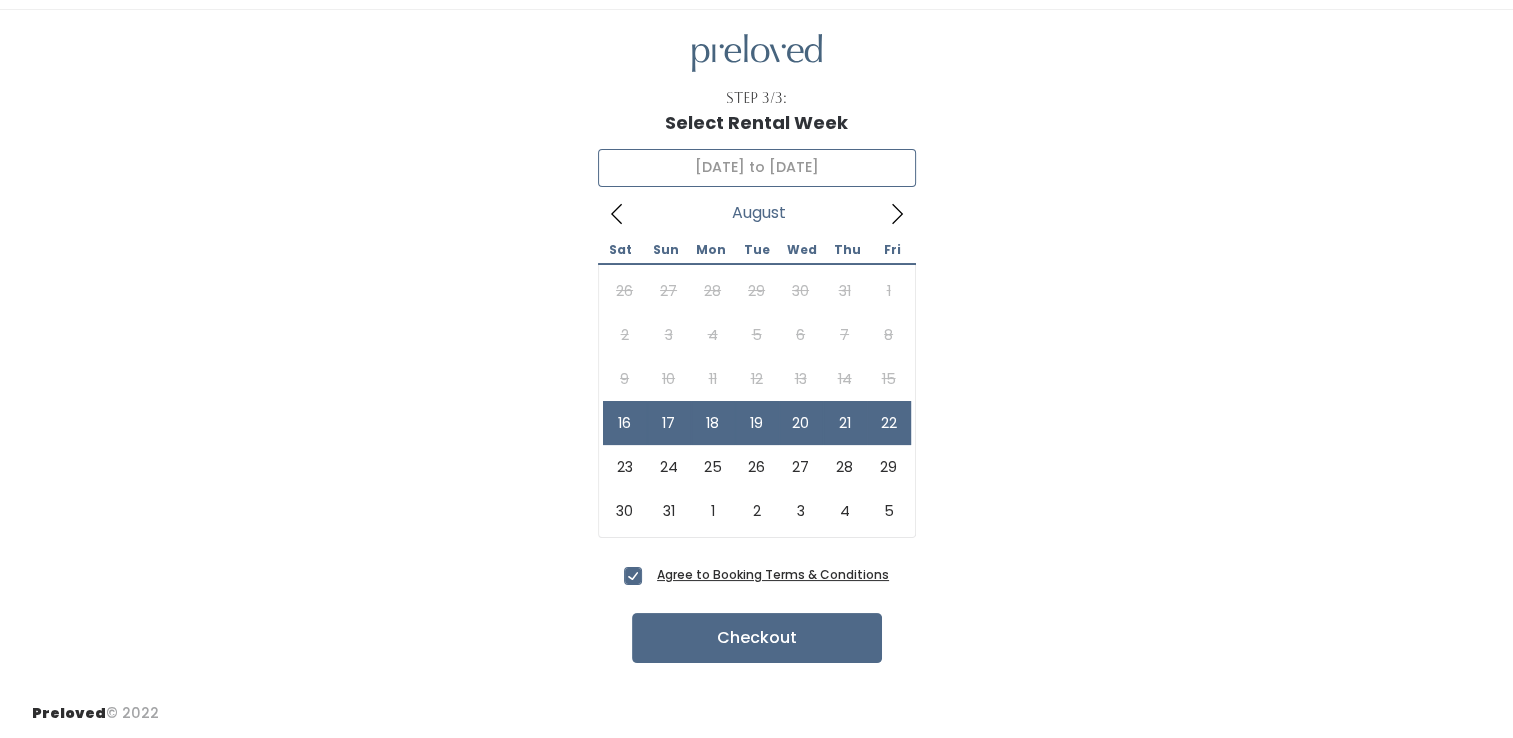 click on "[MONTH] [NUMBER] to [MONTH] [NUMBER]" at bounding box center (757, 168) 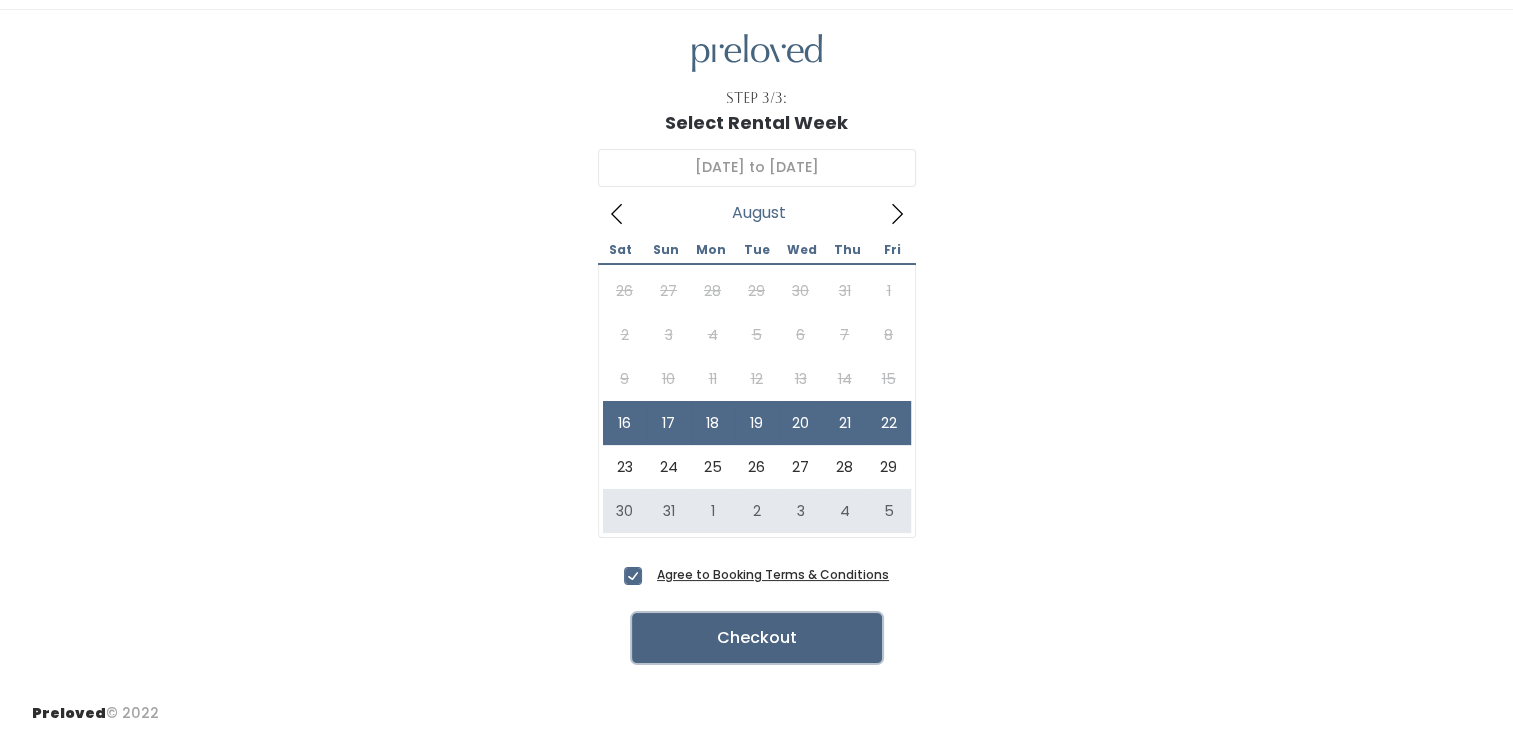 click on "Checkout" at bounding box center [757, 638] 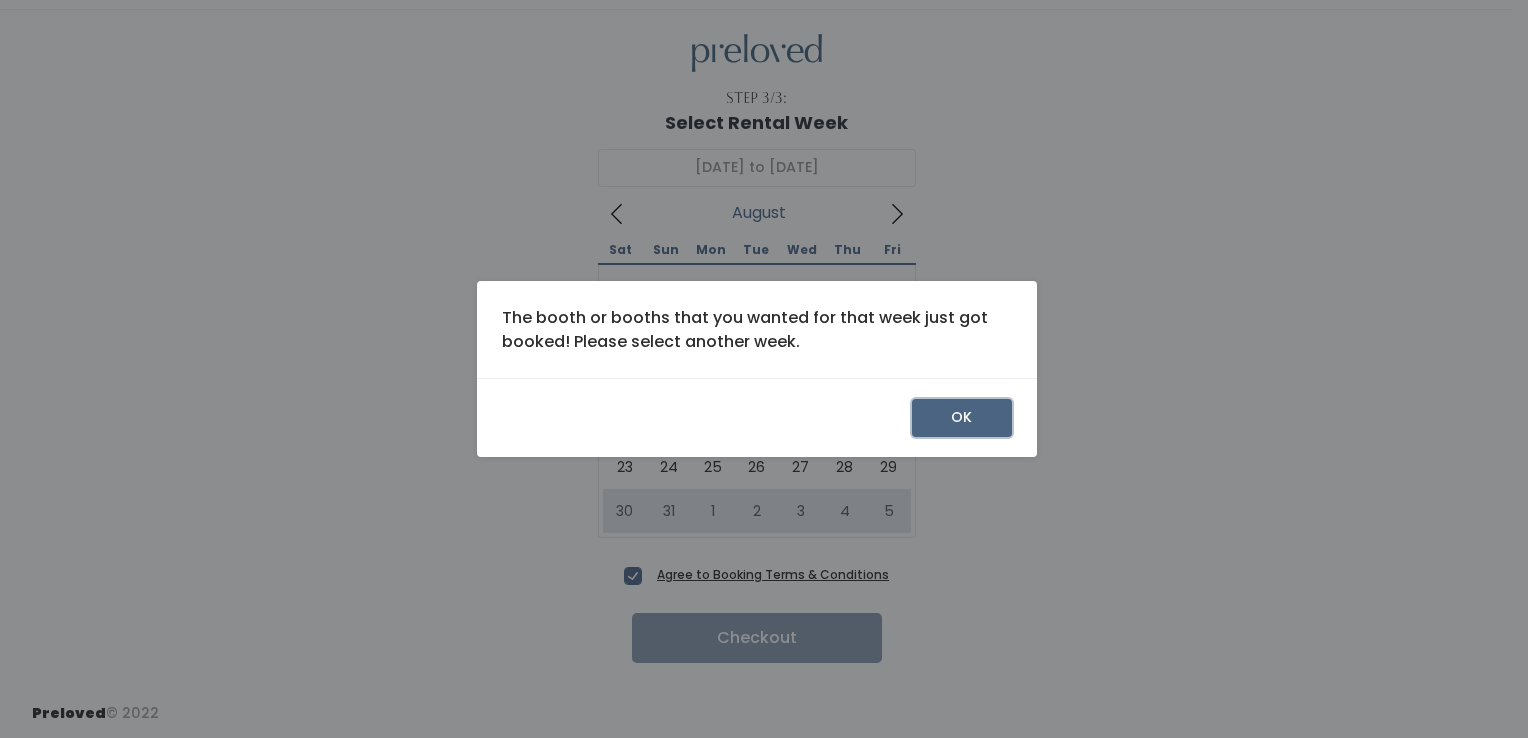 click on "OK" at bounding box center (962, 418) 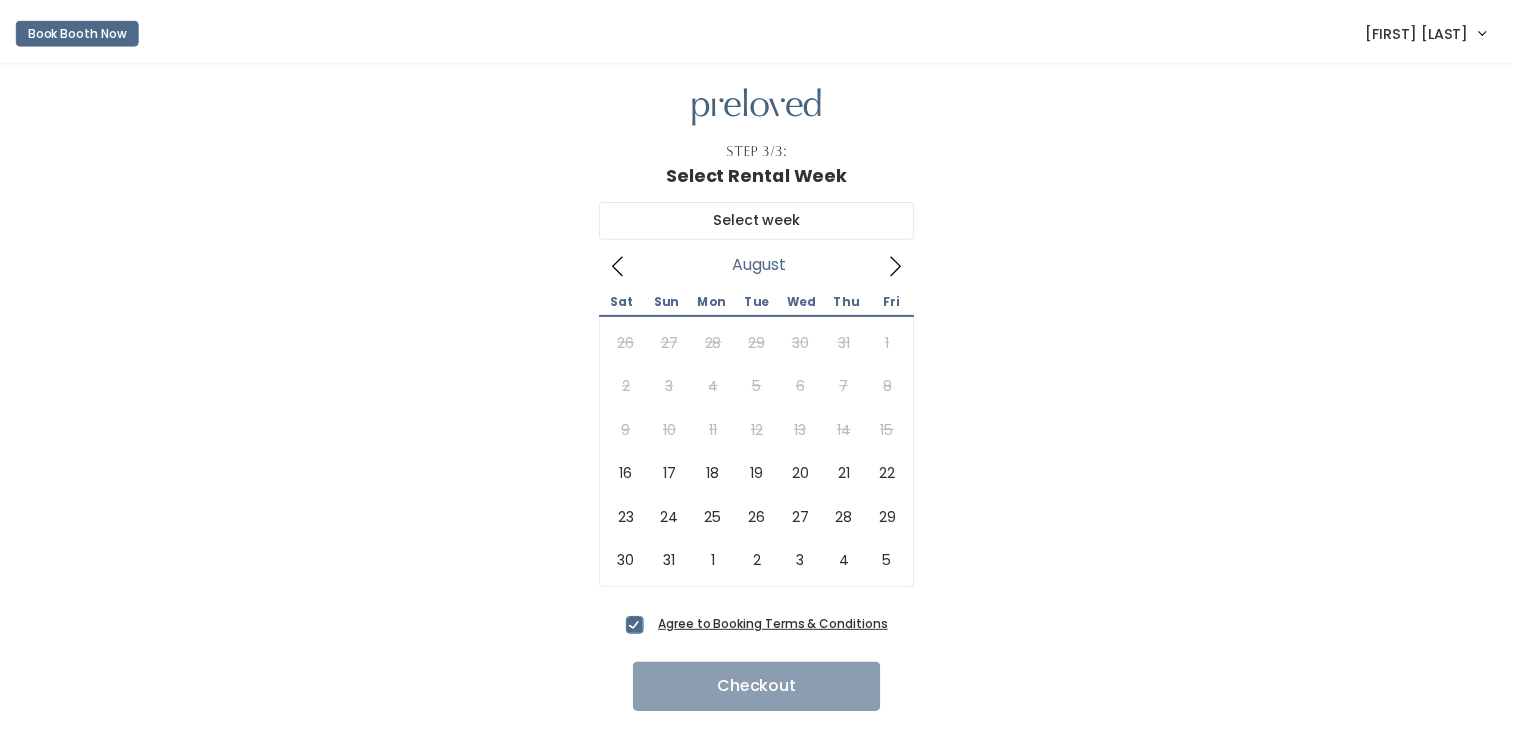 scroll, scrollTop: 51, scrollLeft: 0, axis: vertical 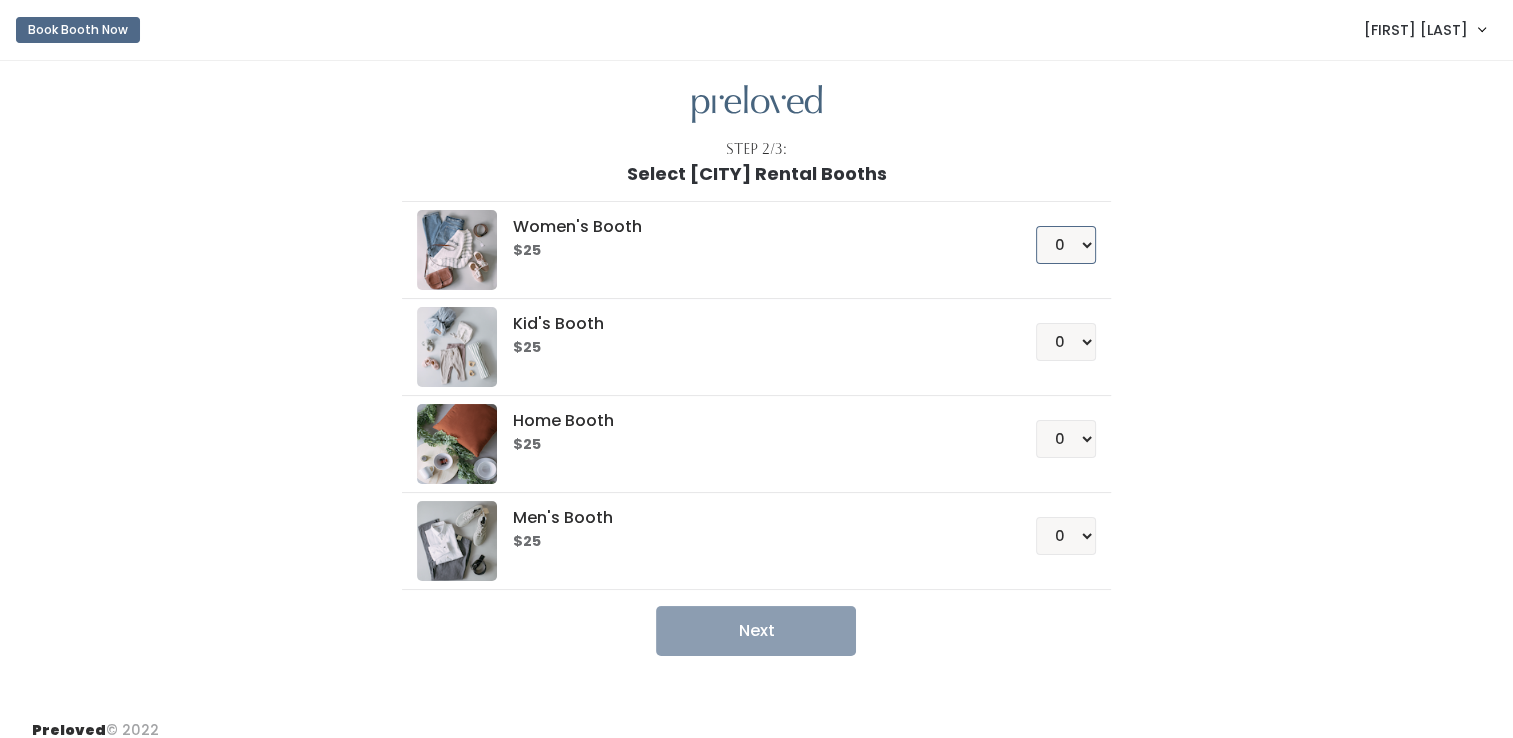 click on "0
1
2
3
4" at bounding box center [1066, 245] 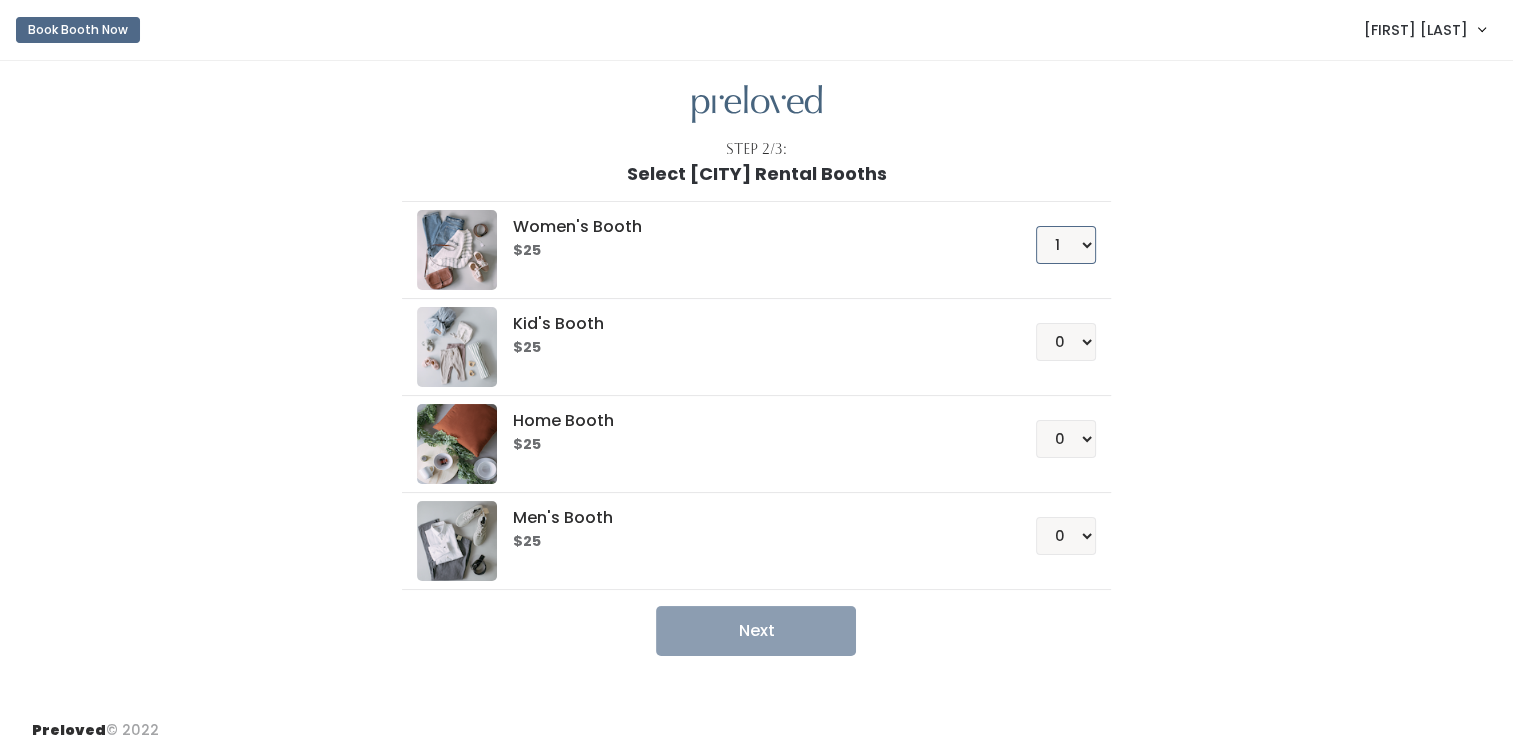 click on "0
1
2
3
4" at bounding box center (1066, 245) 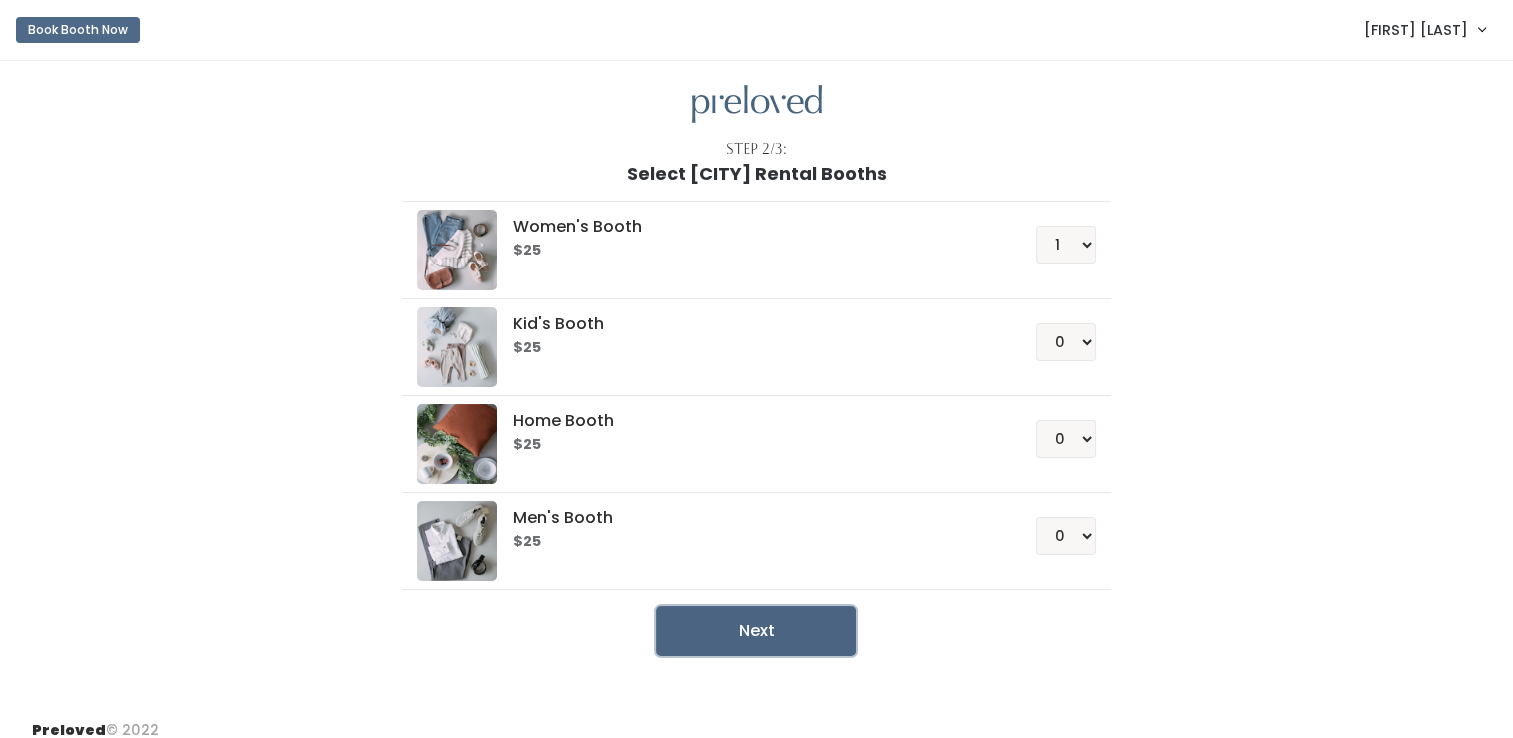 click on "Next" at bounding box center (756, 631) 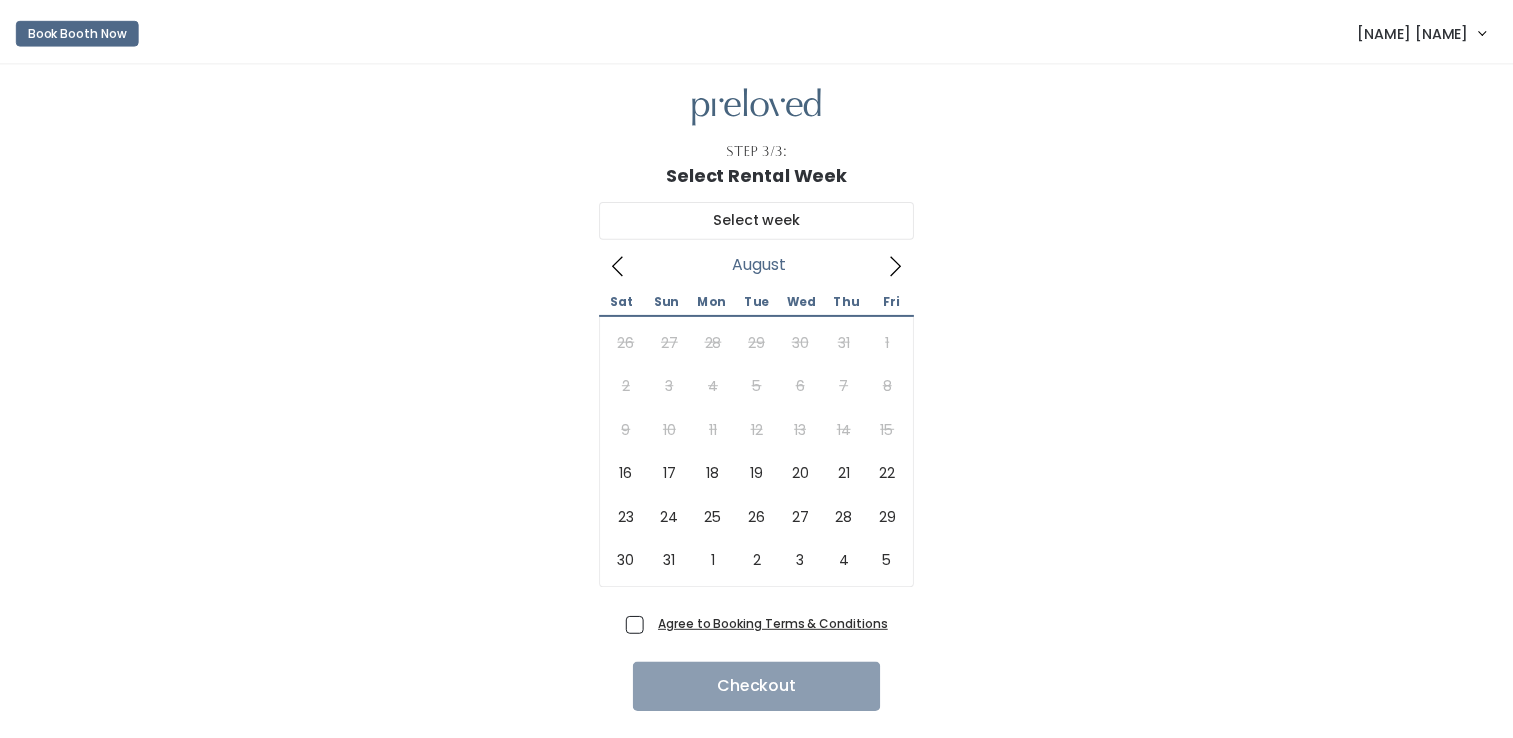 scroll, scrollTop: 0, scrollLeft: 0, axis: both 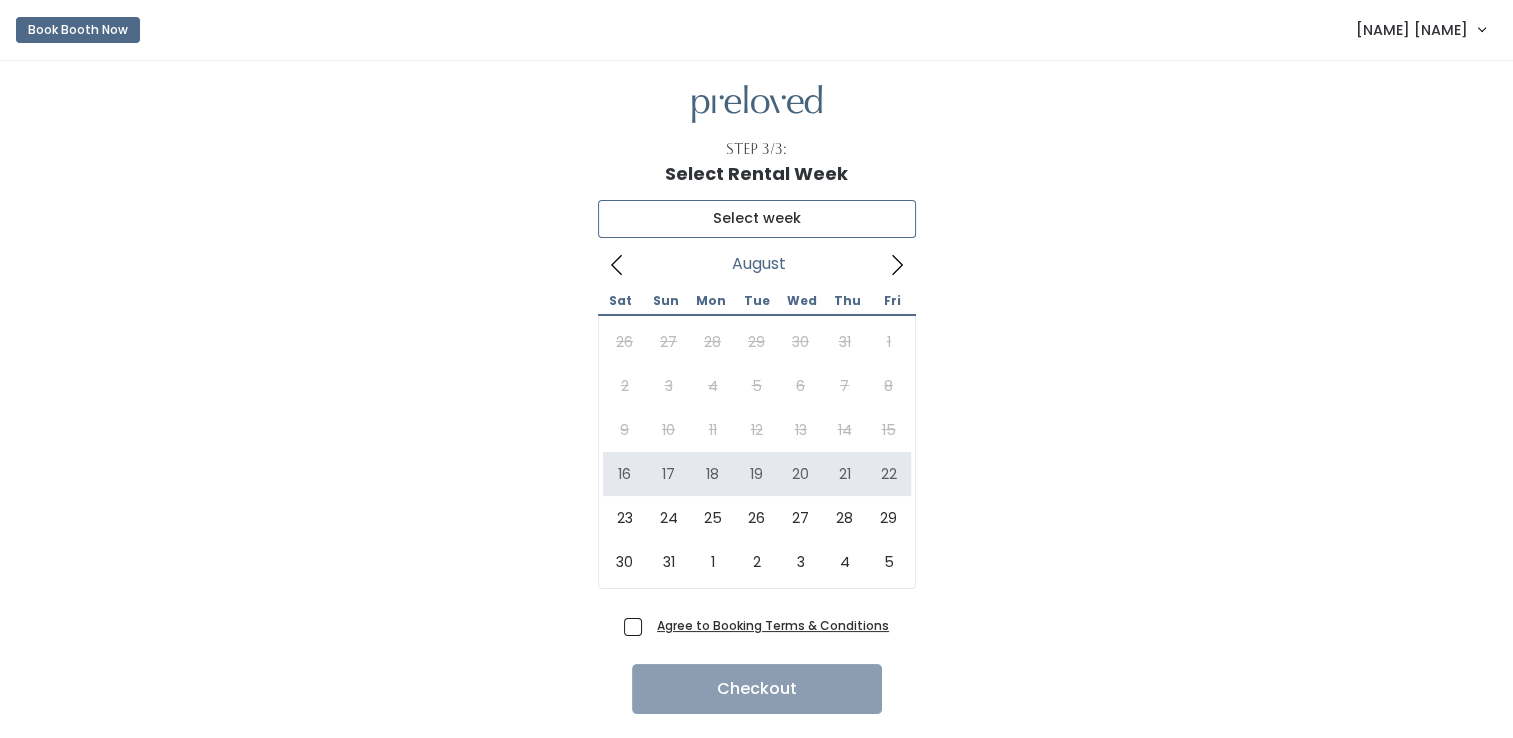 type on "[MONTH] [NUMBER] to [MONTH] [NUMBER]" 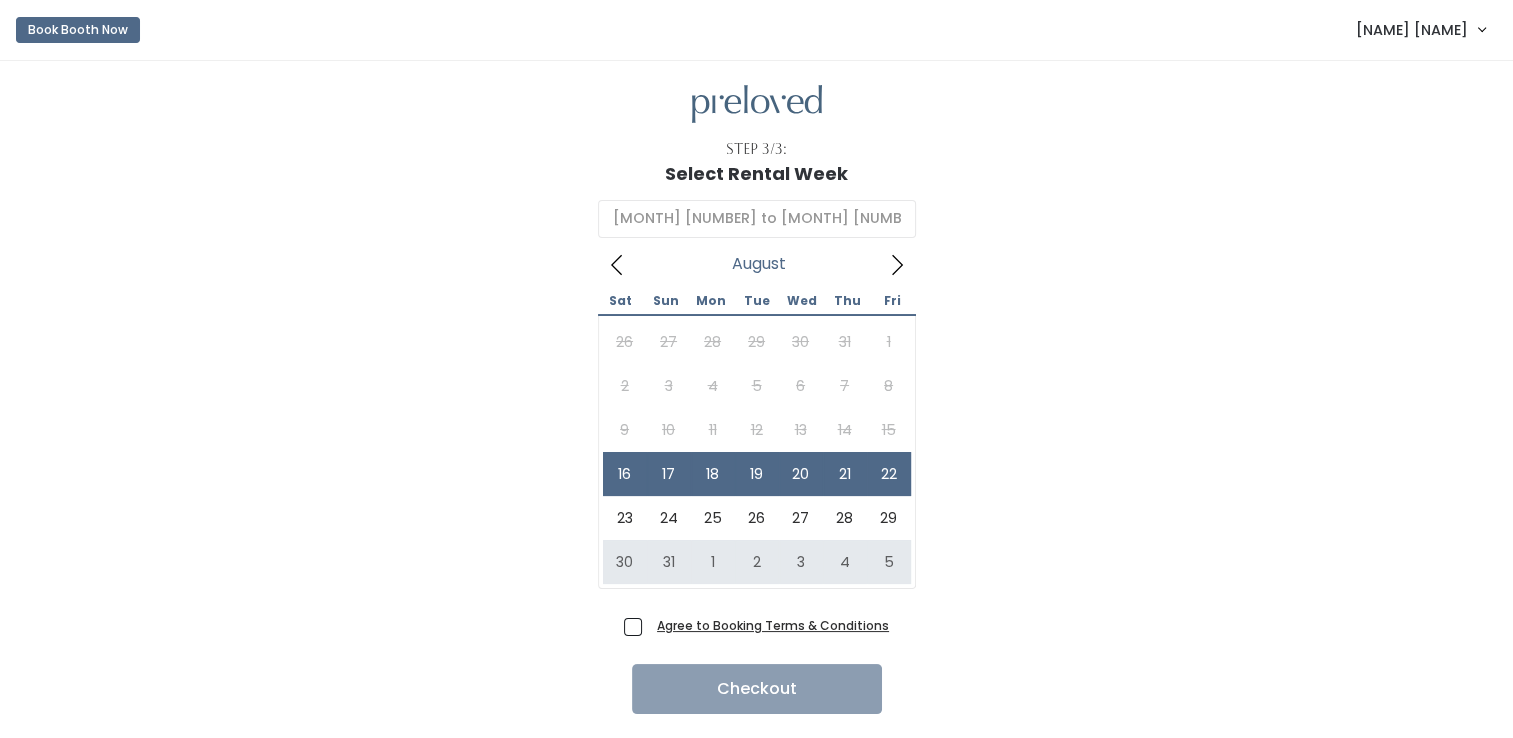 click on "Agree to Booking Terms & Conditions" at bounding box center [769, 625] 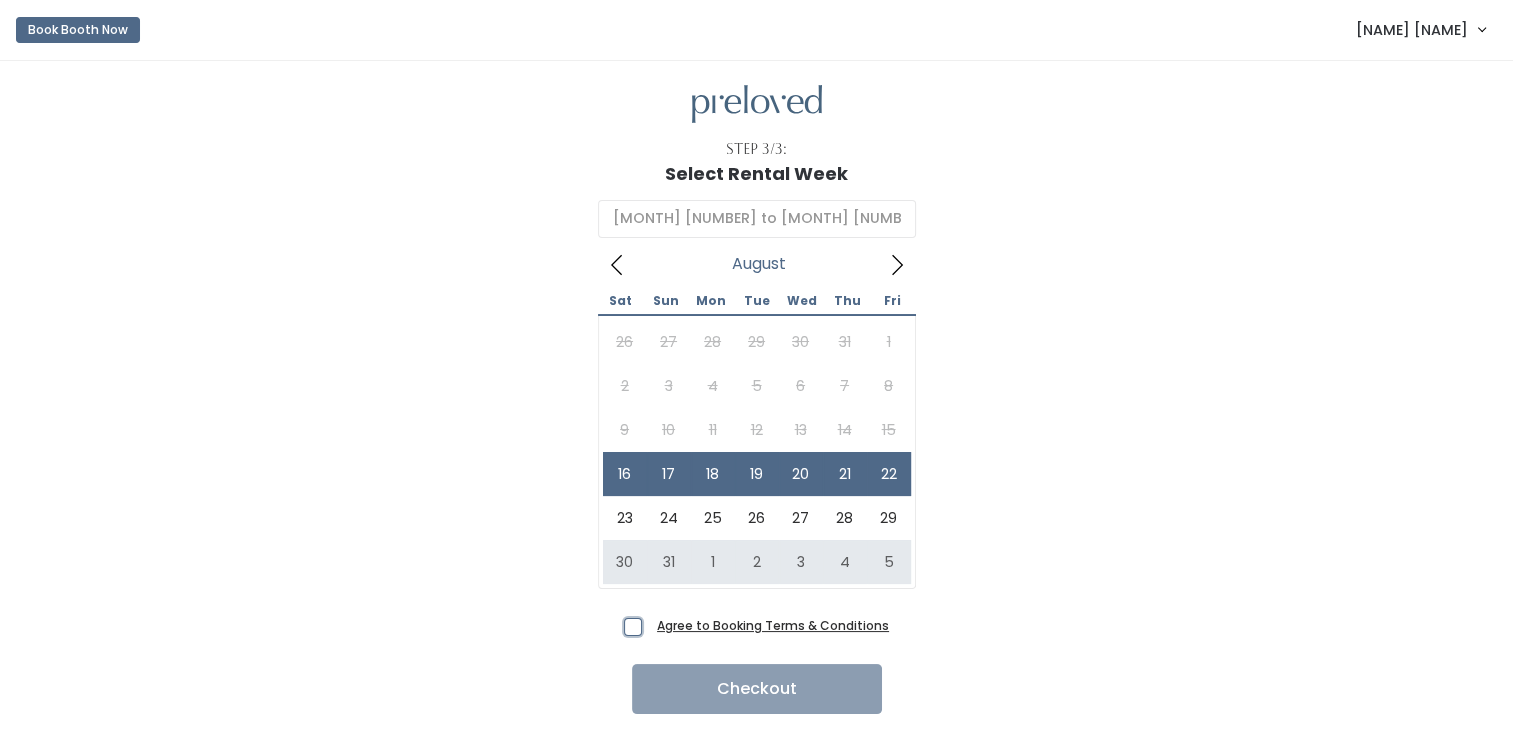 checkbox on "true" 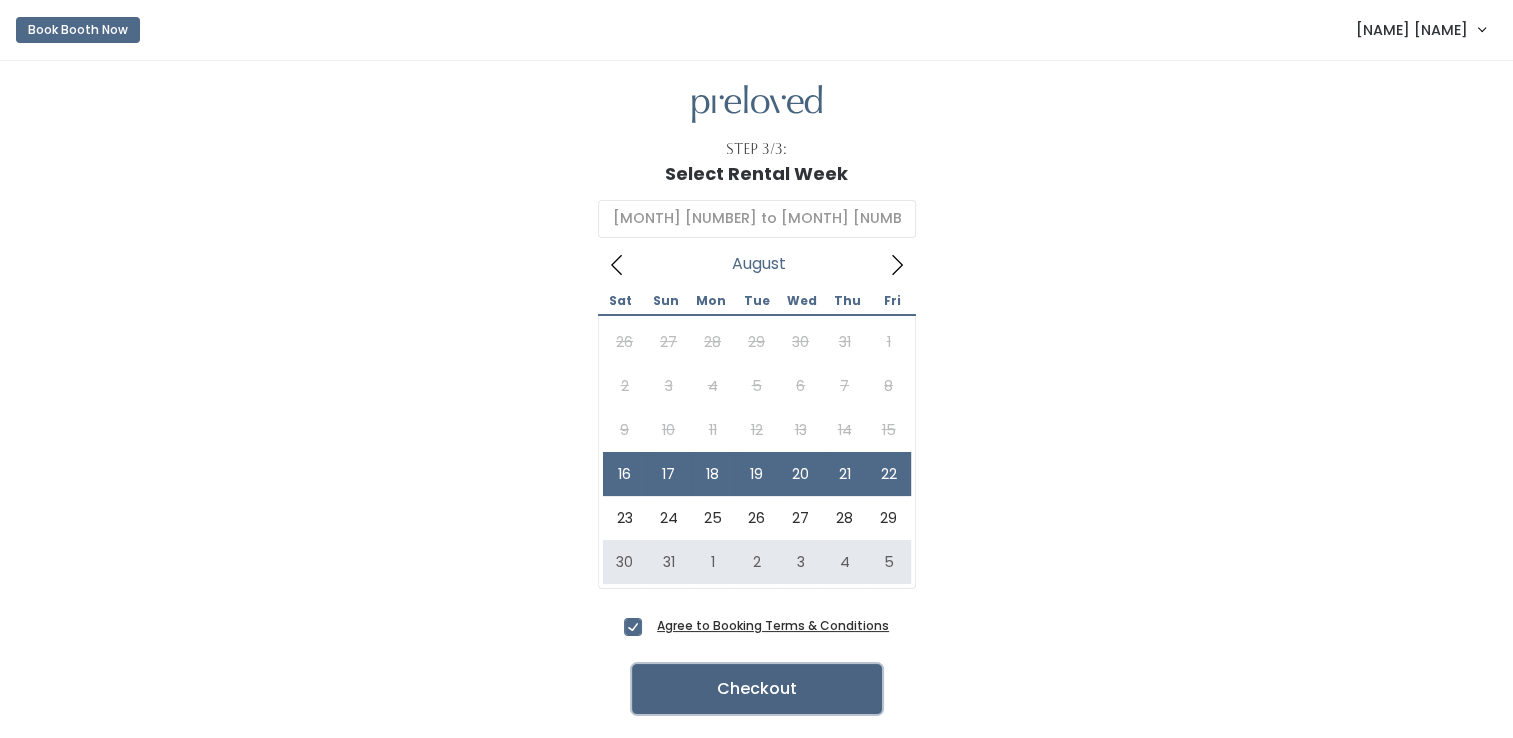 click on "Checkout" at bounding box center (757, 689) 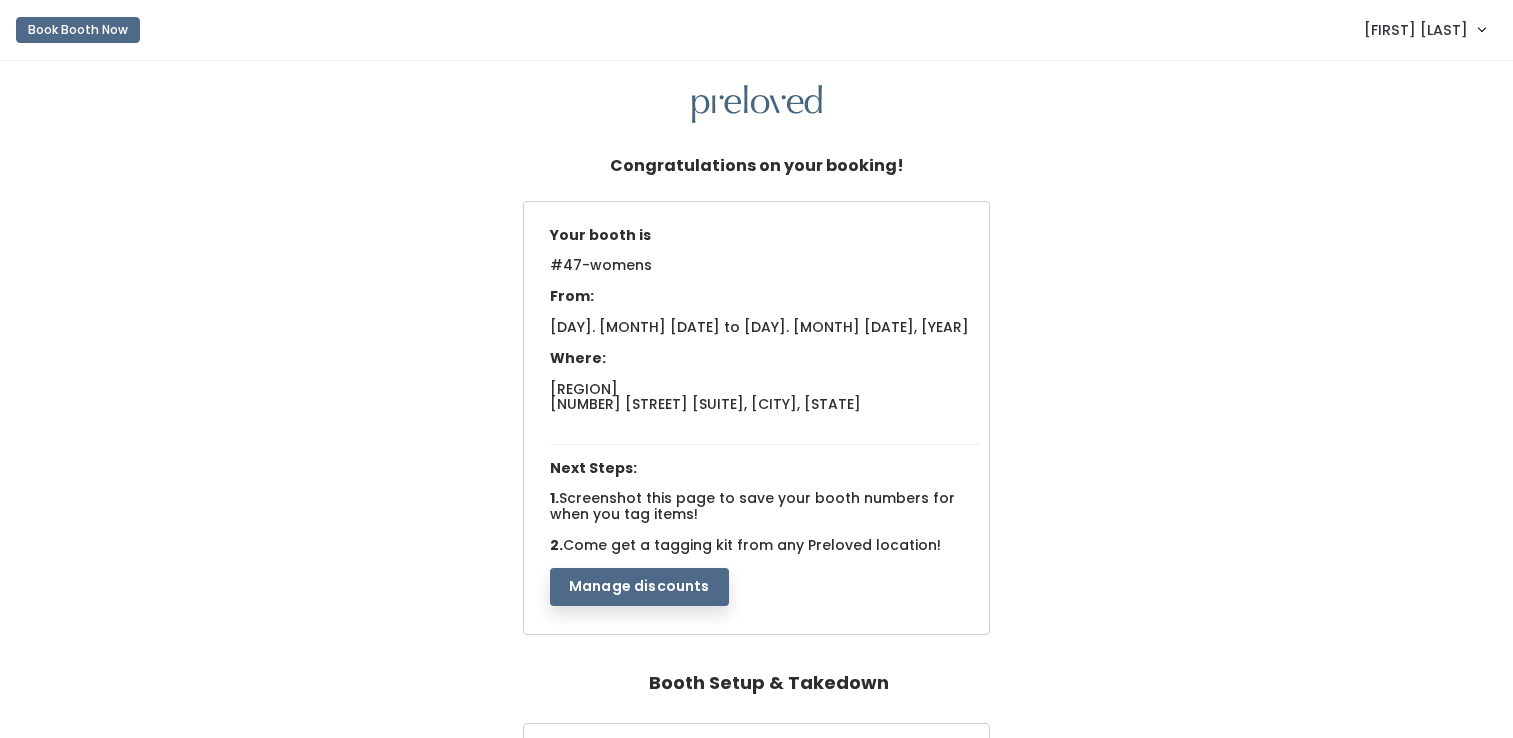 scroll, scrollTop: 0, scrollLeft: 0, axis: both 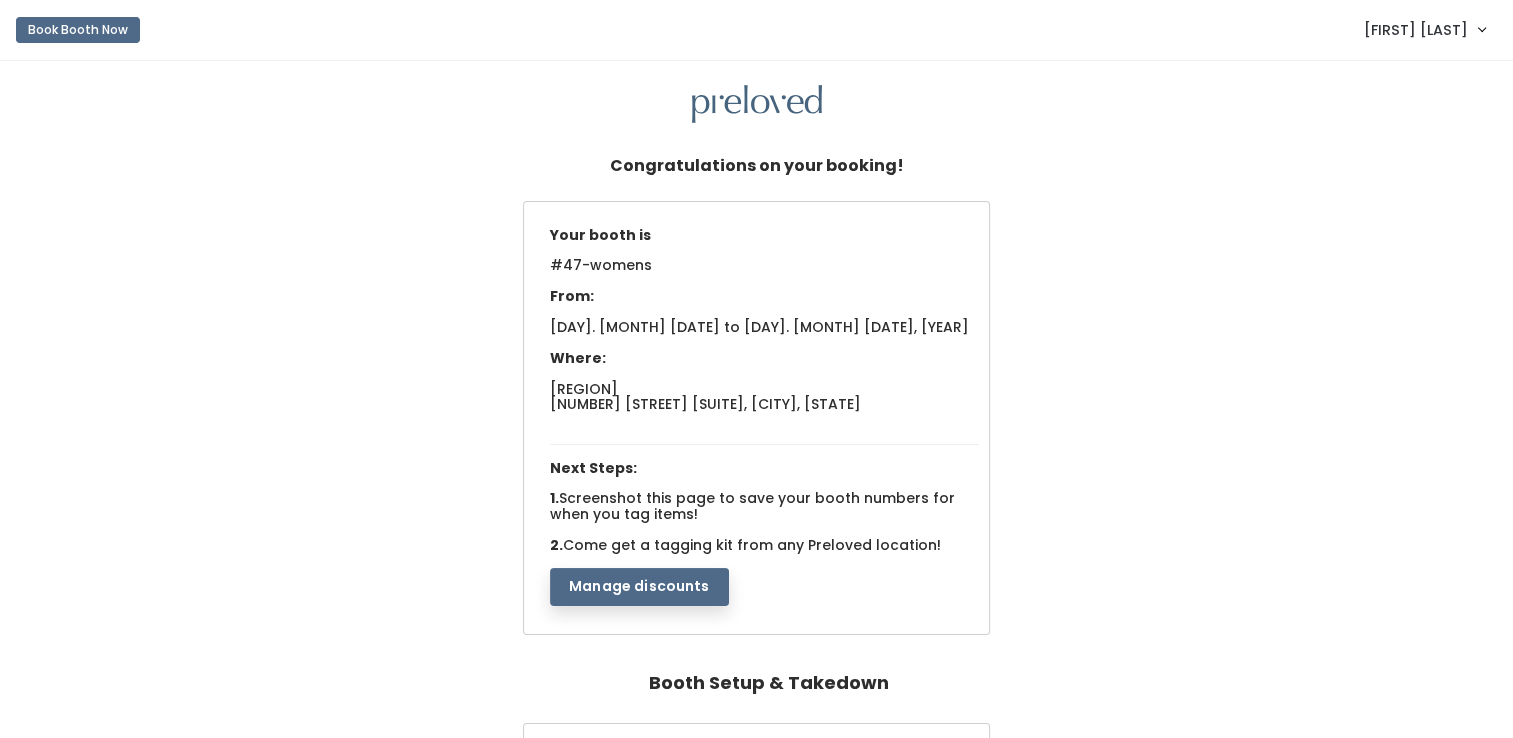 click on "[FIRST] [LAST]" at bounding box center [1416, 30] 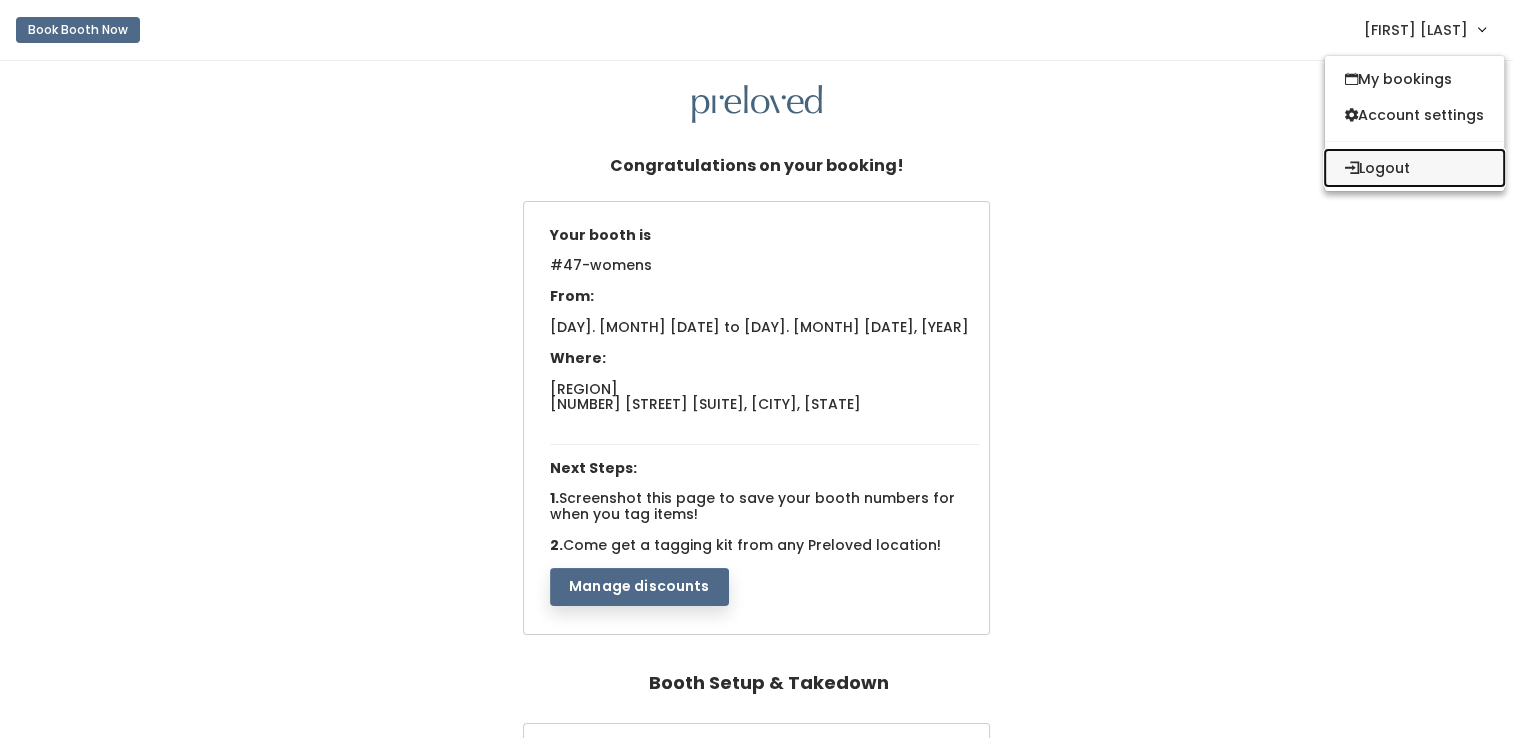 click on "Logout" at bounding box center [1414, 168] 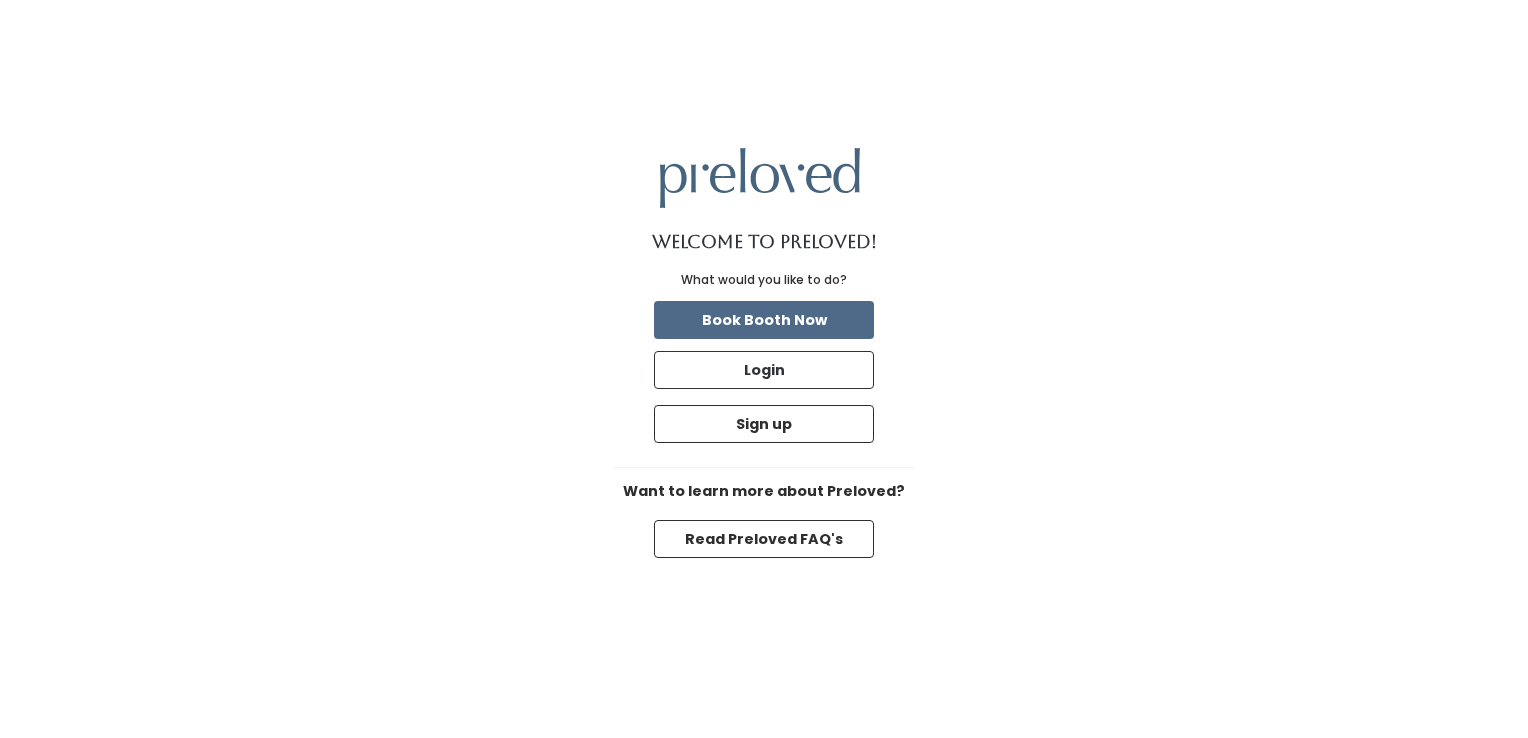 scroll, scrollTop: 0, scrollLeft: 0, axis: both 